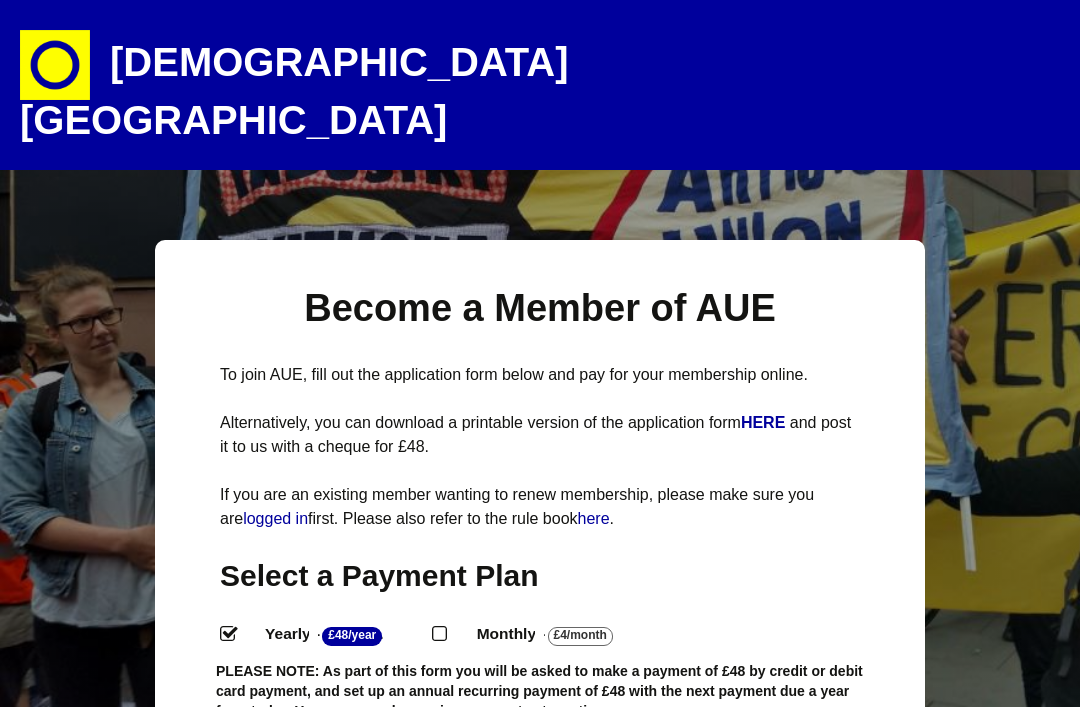 select 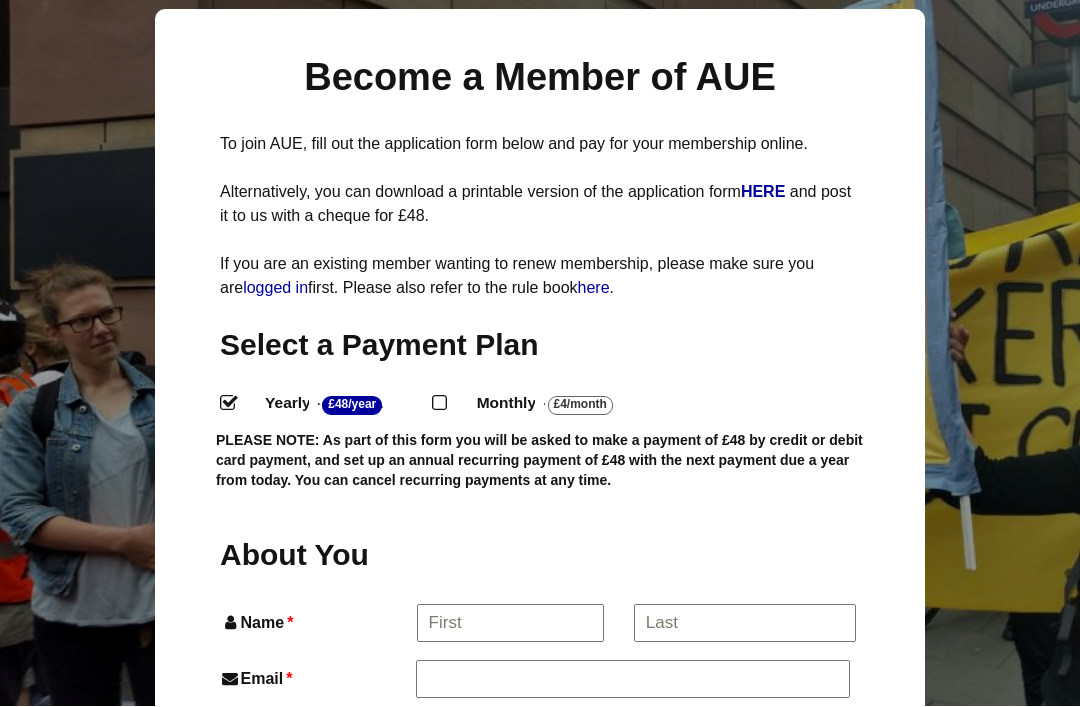 scroll, scrollTop: 0, scrollLeft: 0, axis: both 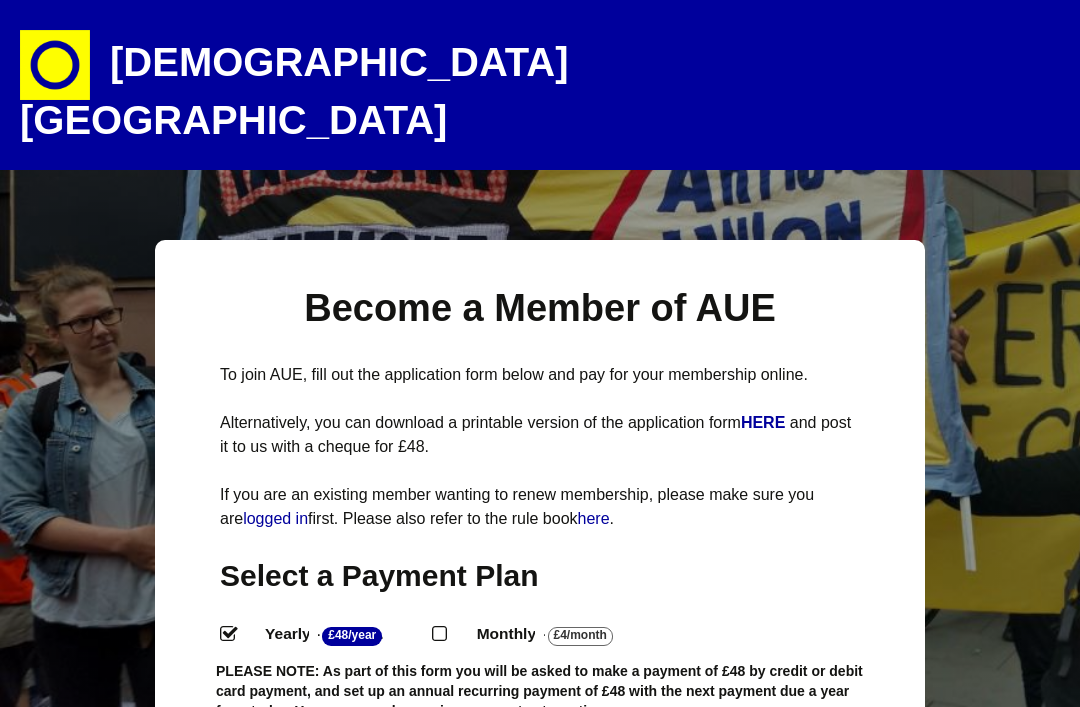 select 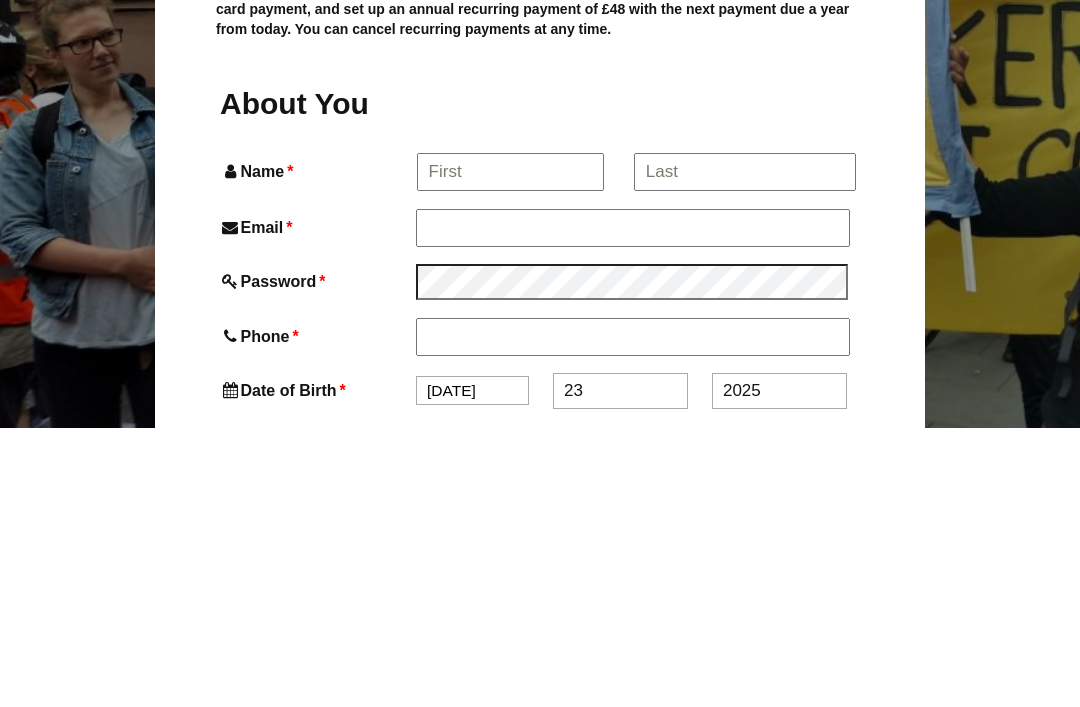 scroll, scrollTop: 35, scrollLeft: 0, axis: vertical 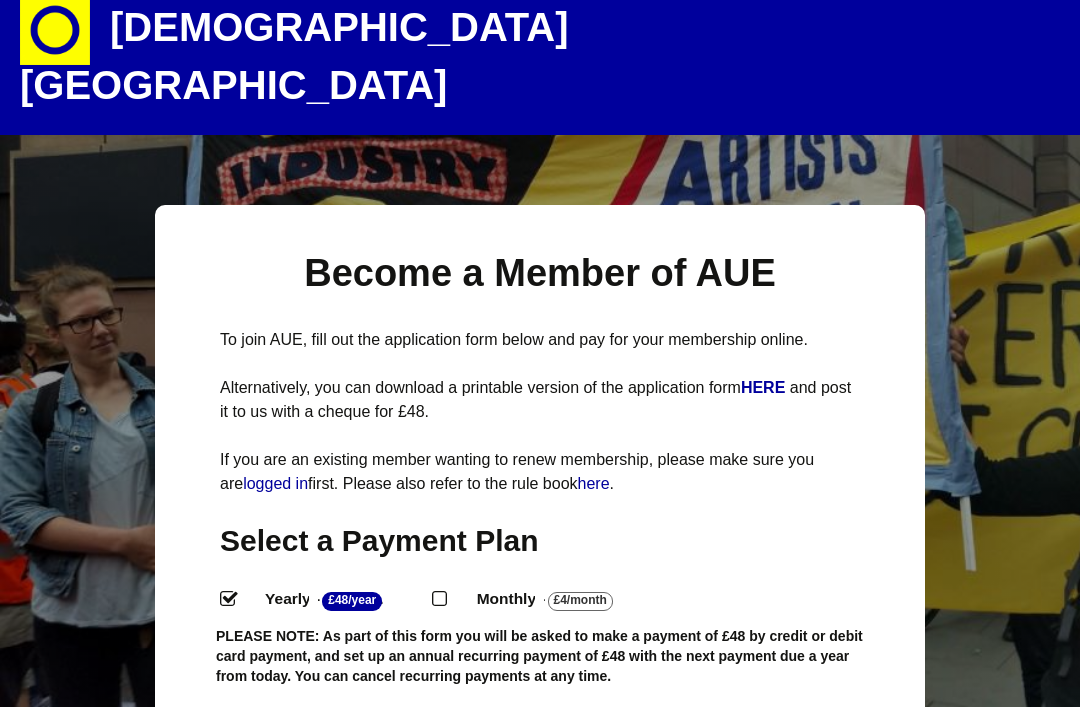 click on "Become a Member of AUE
To join AUE, fill out the application form below and pay for your membership online.
Alternatively, you can download a printable version of the application form  HERE   and post it to us with a cheque for £48.
If you are an existing member wanting to renew membership, please make sure you are  logged in  first. Please also refer to the rule book  here .
PLEASE NOTE:  As part of this form you will be asked to make a payment of £48 credit or debit card payment, and set up an  annual recurring payment  for £48. You can cancel recurring payments at any time.
Membership application form
Membership Level
change
You have selected the  Membership  membership level.
The price for membership is  £48/Year .
Account Information
Already have an account?  Log in here
*" at bounding box center (540, 1746) 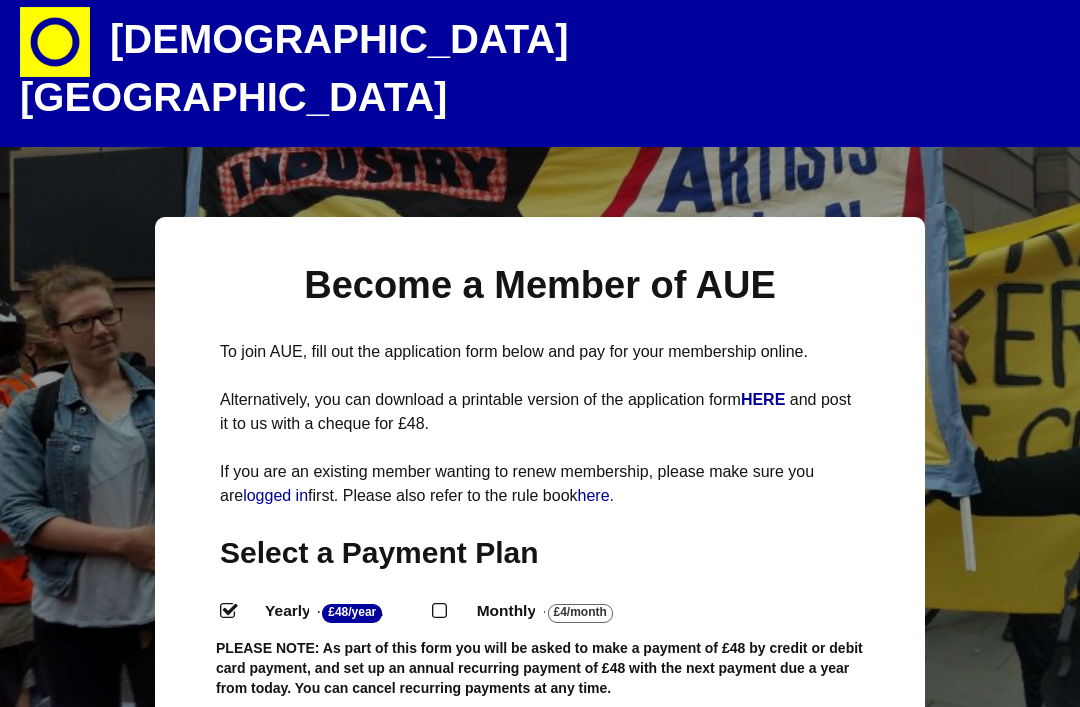scroll, scrollTop: 0, scrollLeft: 0, axis: both 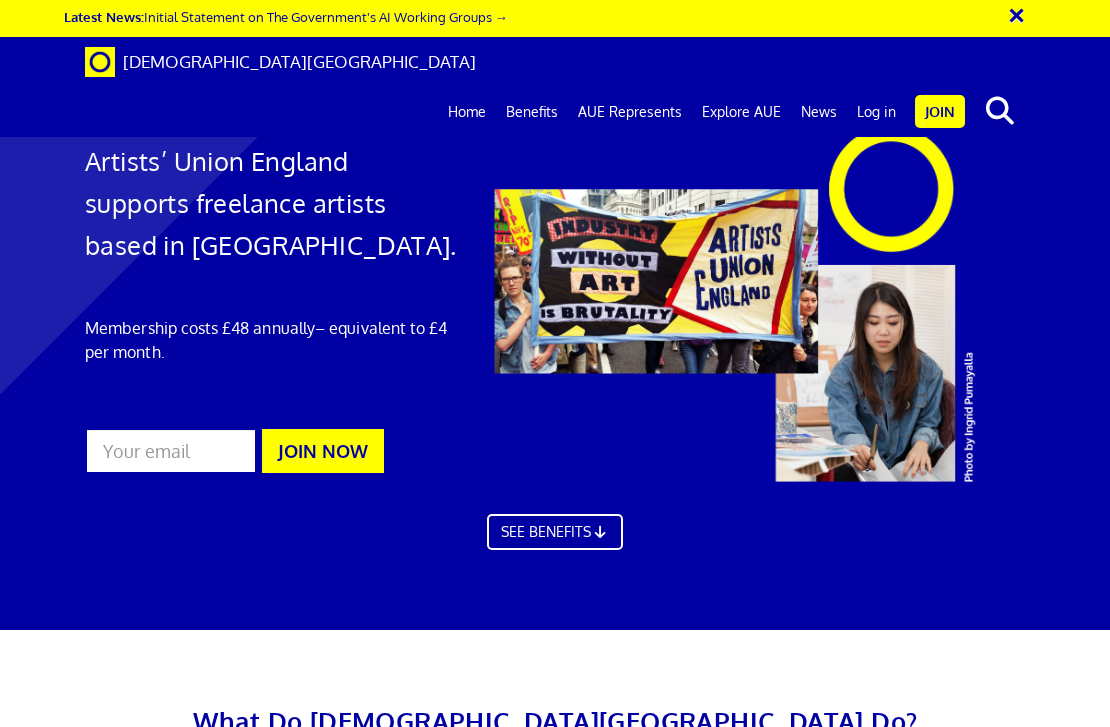 click on "Log in" at bounding box center (876, 112) 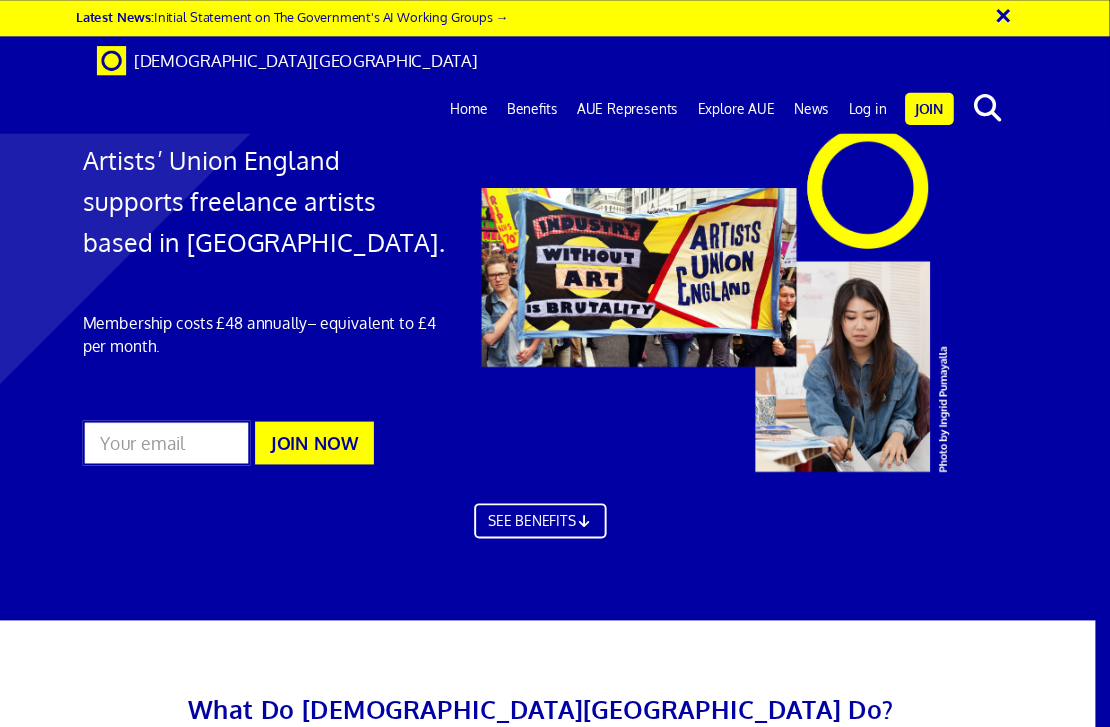 scroll, scrollTop: 530, scrollLeft: 0, axis: vertical 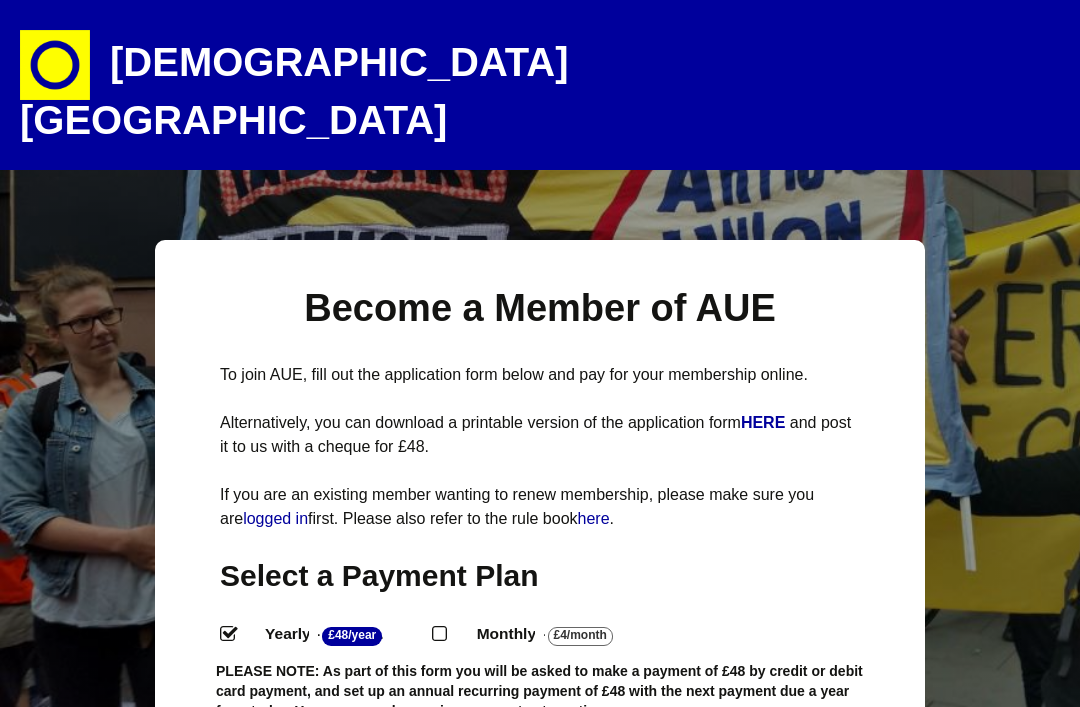 select 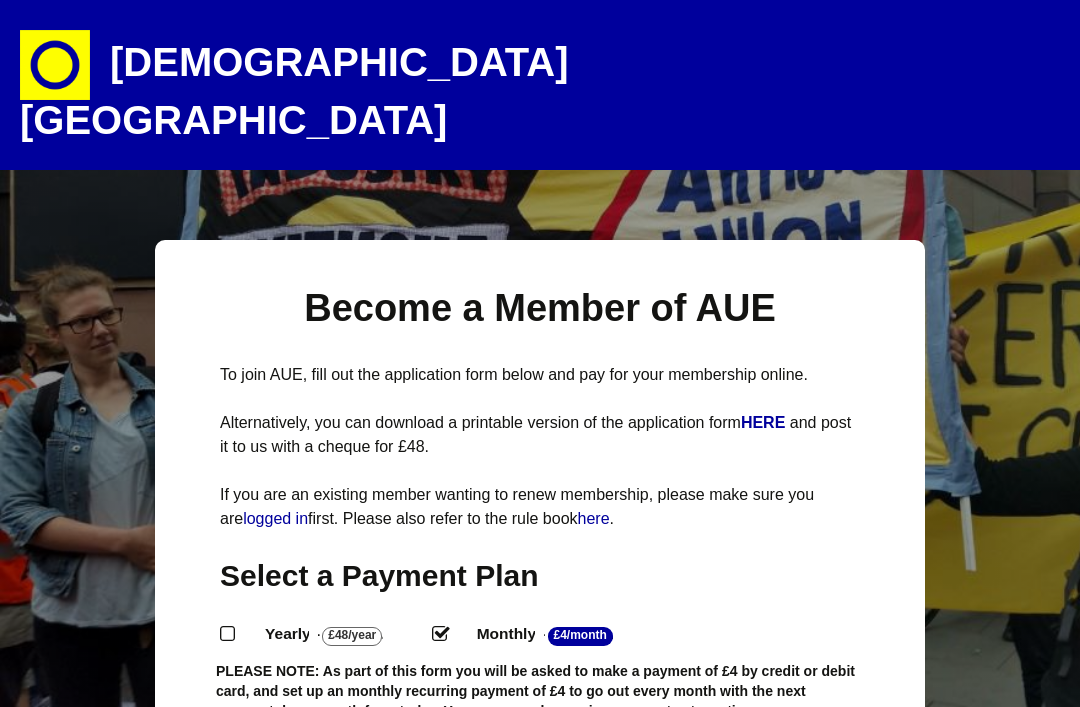 click on "Monthly -  £4/Month ." at bounding box center (438, 632) 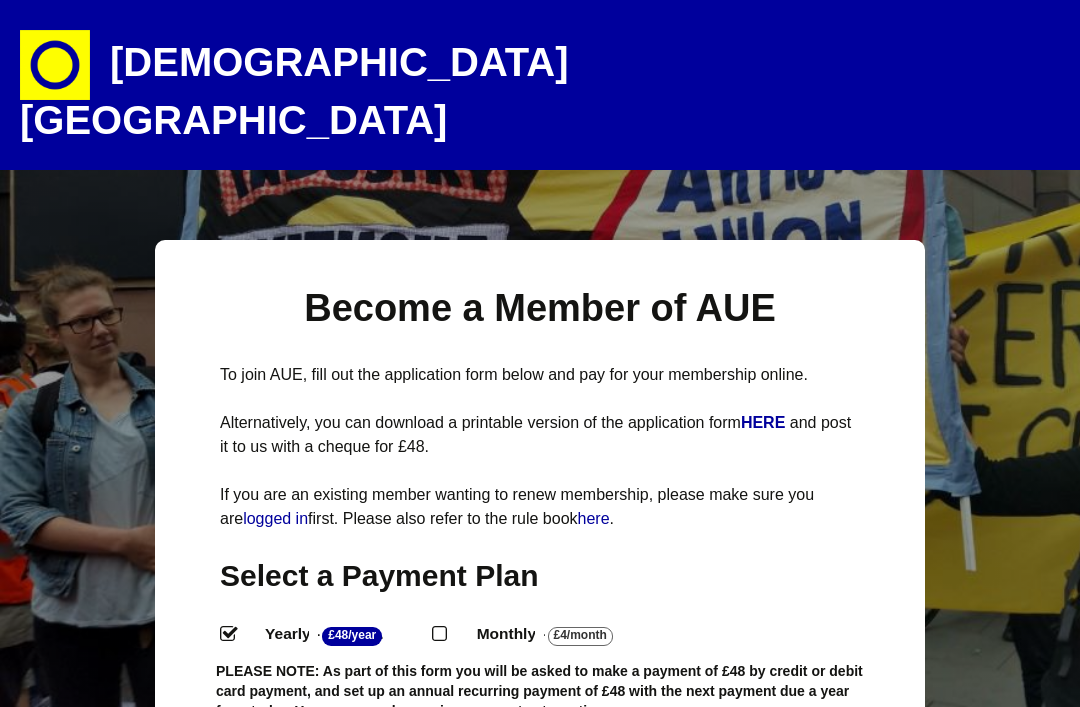 select 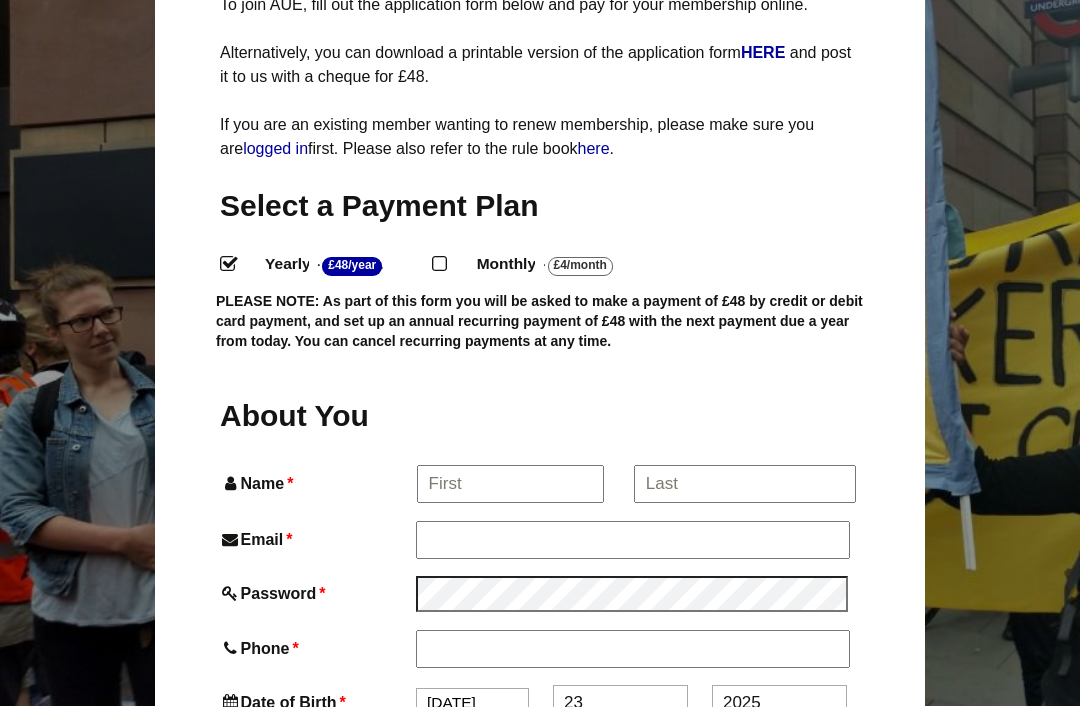 scroll, scrollTop: 370, scrollLeft: 0, axis: vertical 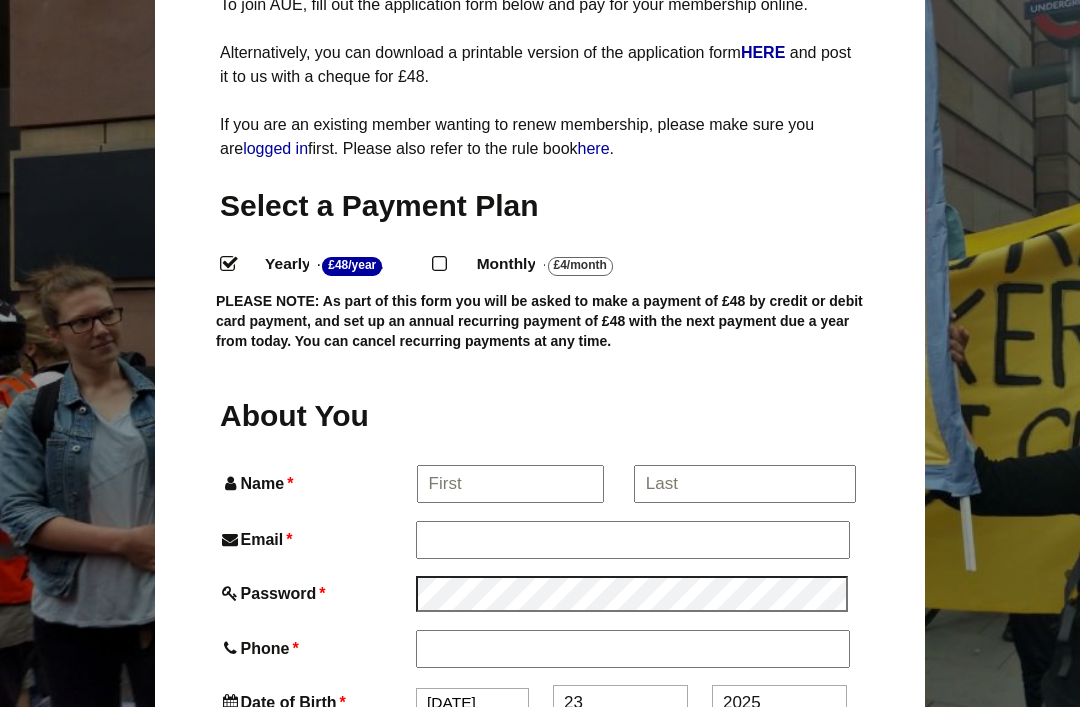 click on "Monthly -  £4/Month ." at bounding box center (438, 262) 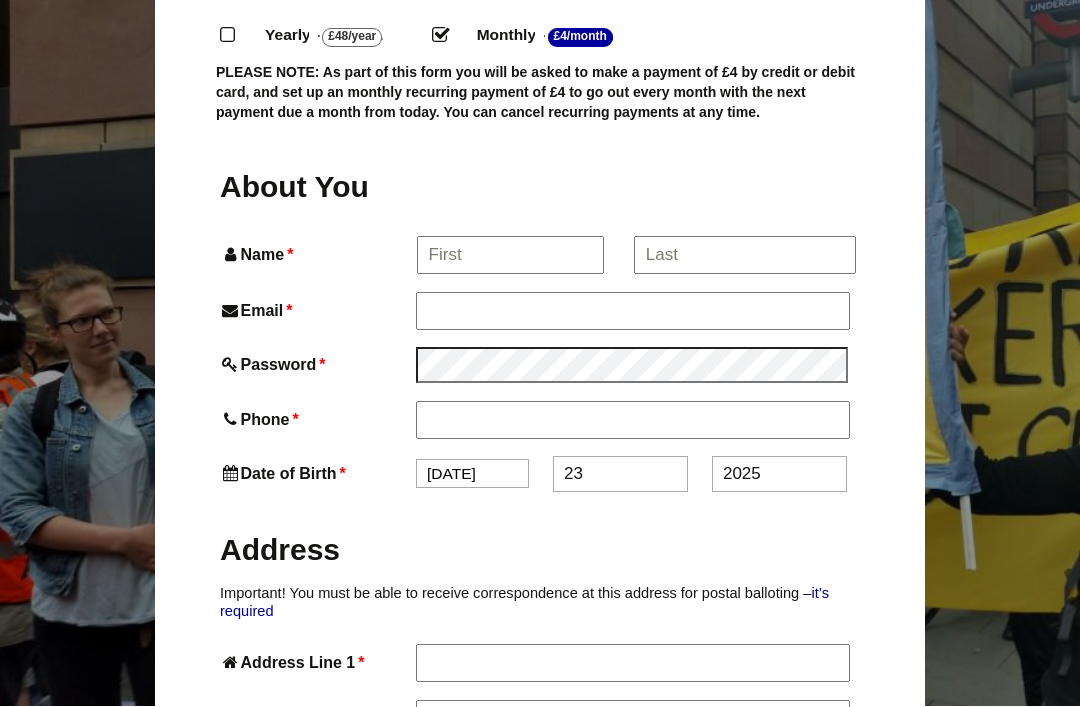 scroll, scrollTop: 599, scrollLeft: 0, axis: vertical 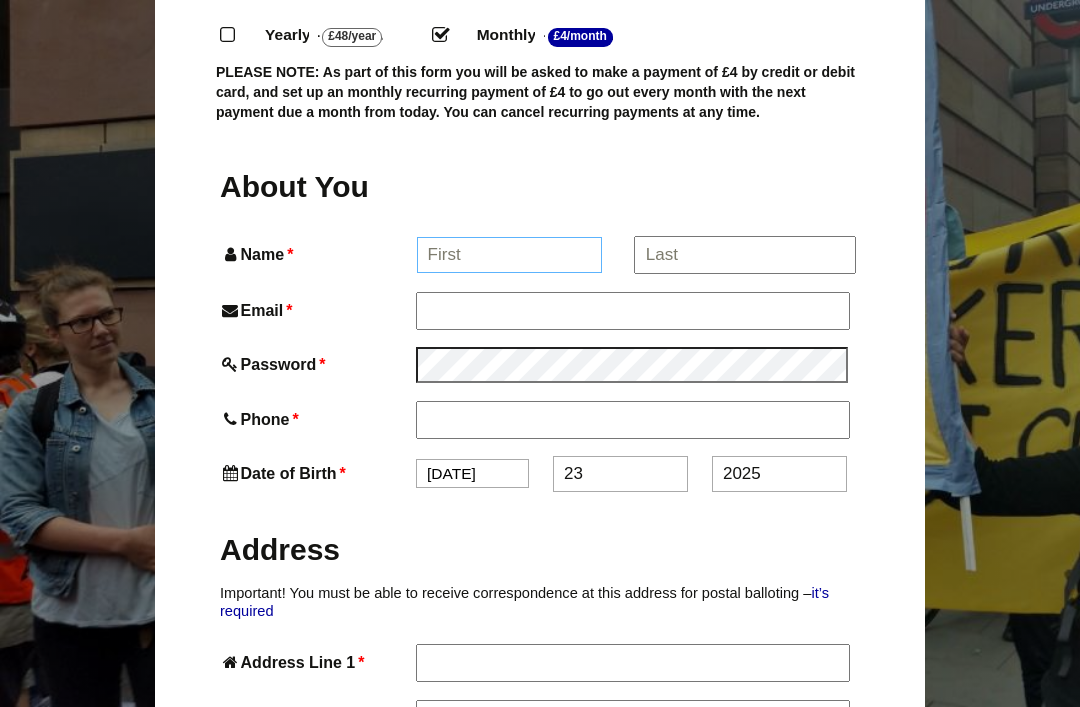 click on "Name  *" at bounding box center (510, 255) 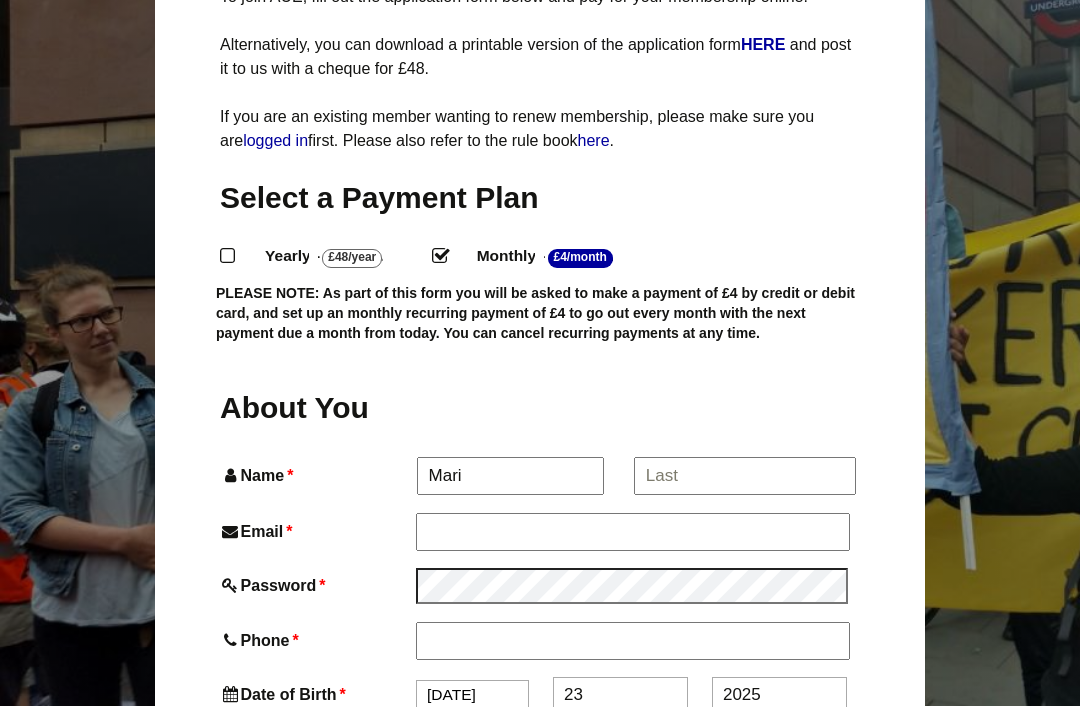 scroll, scrollTop: 380, scrollLeft: 0, axis: vertical 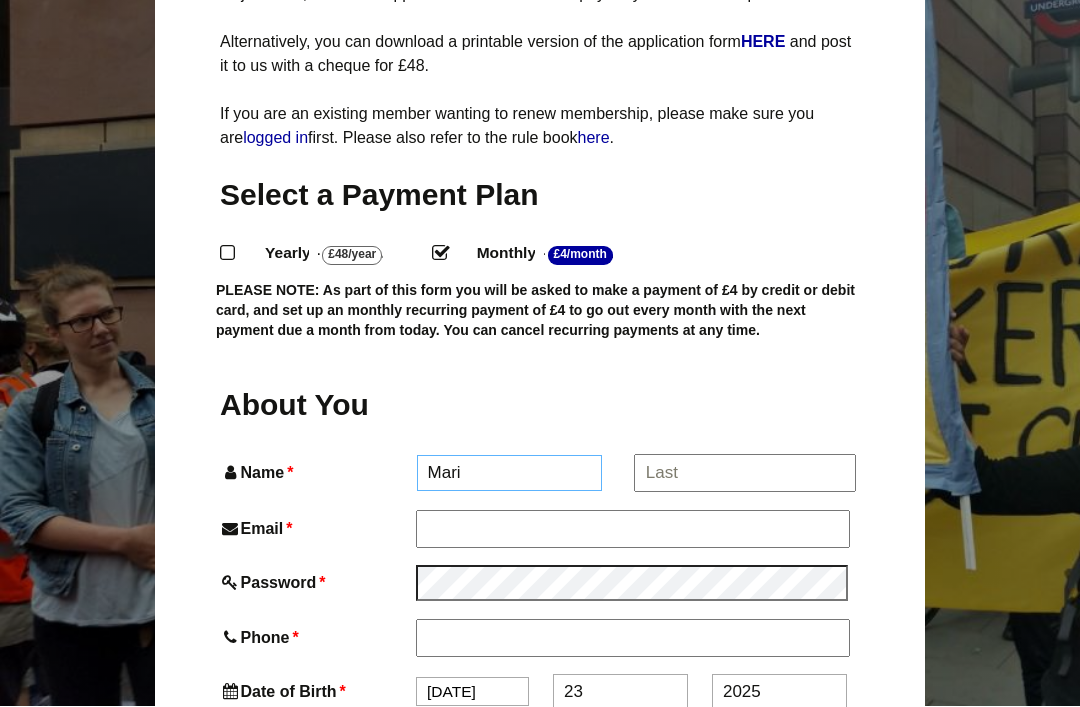 click on "Mari" at bounding box center [510, 474] 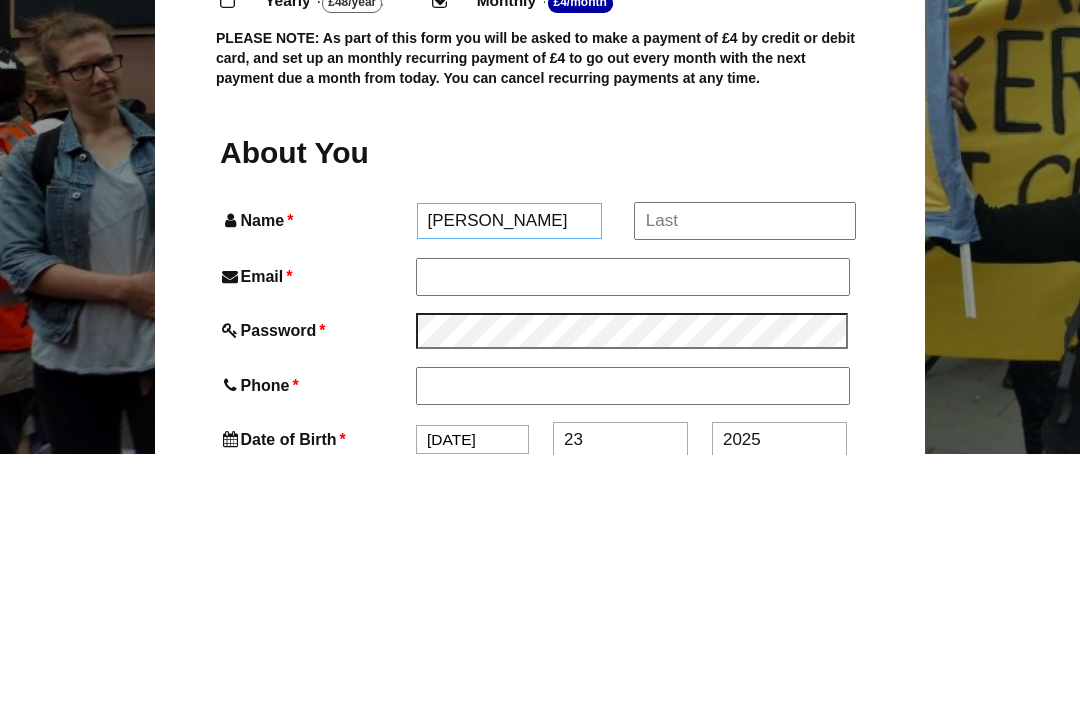 type on "Maria" 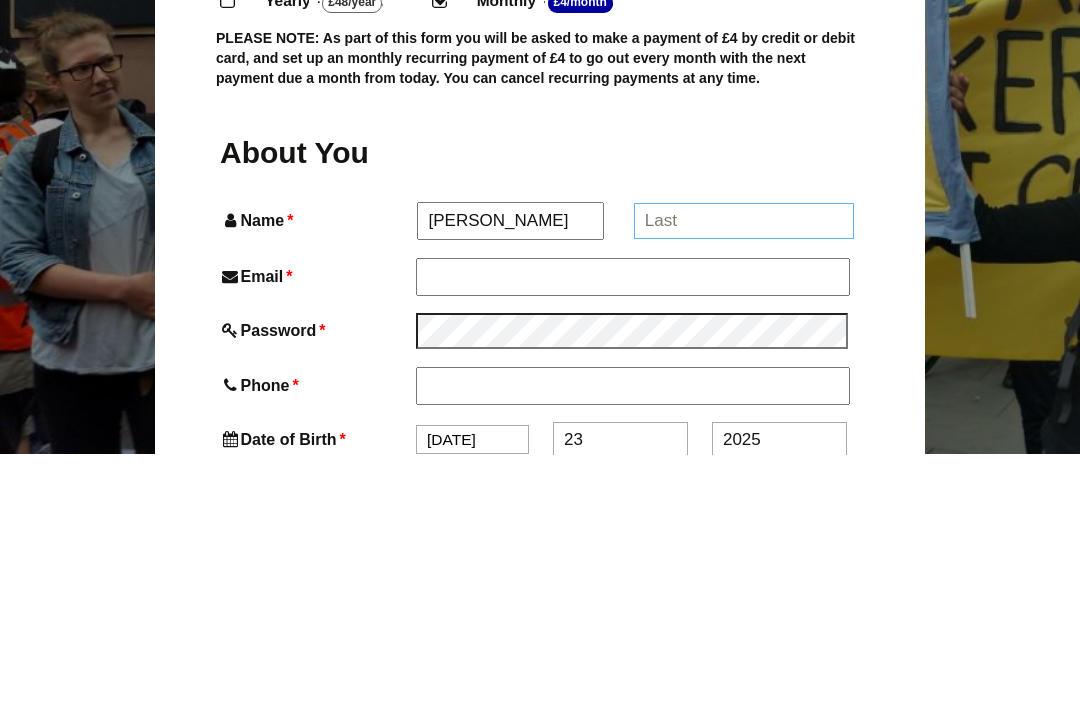 click on "*" at bounding box center (744, 474) 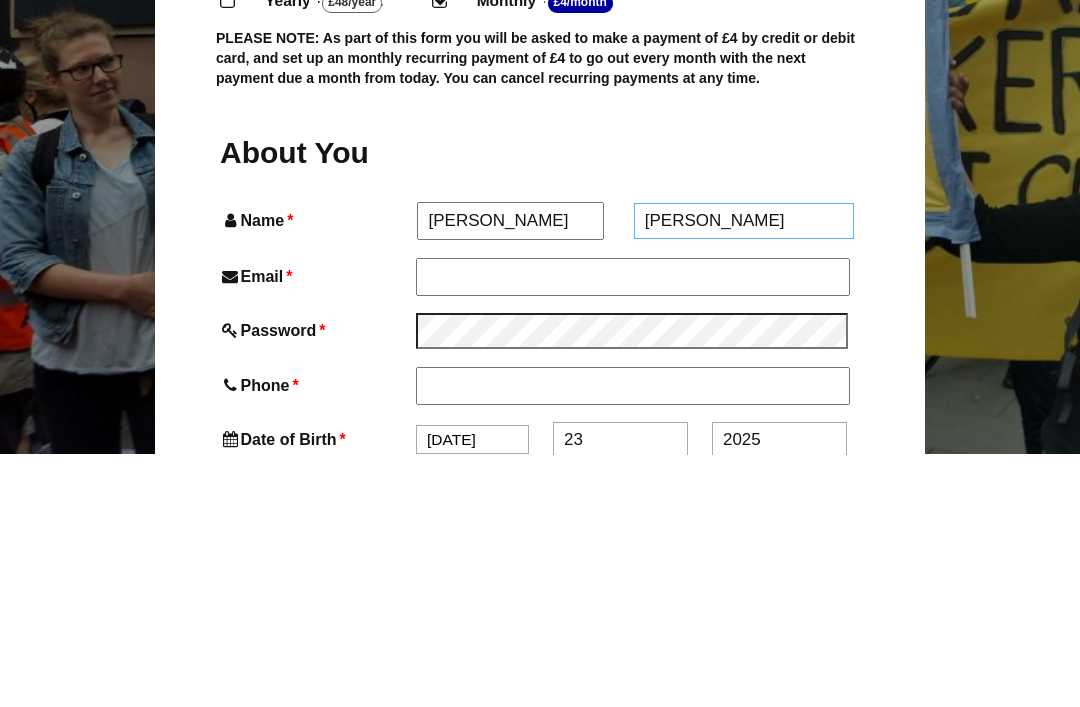type on "Meade" 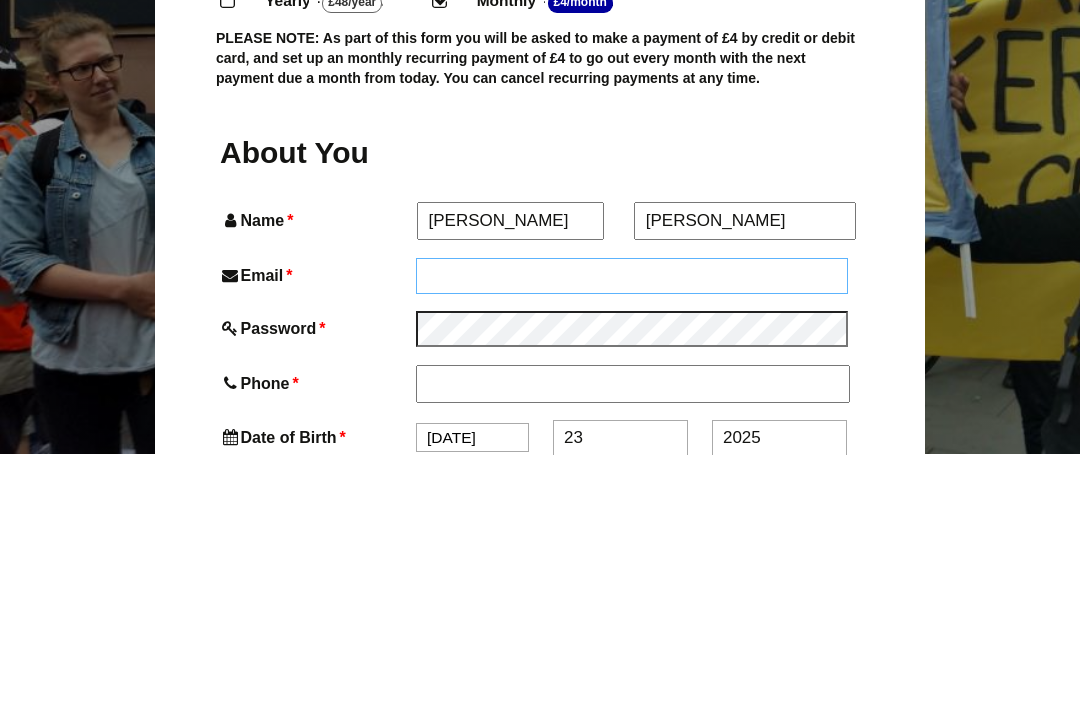 click on "Email  *" at bounding box center (632, 529) 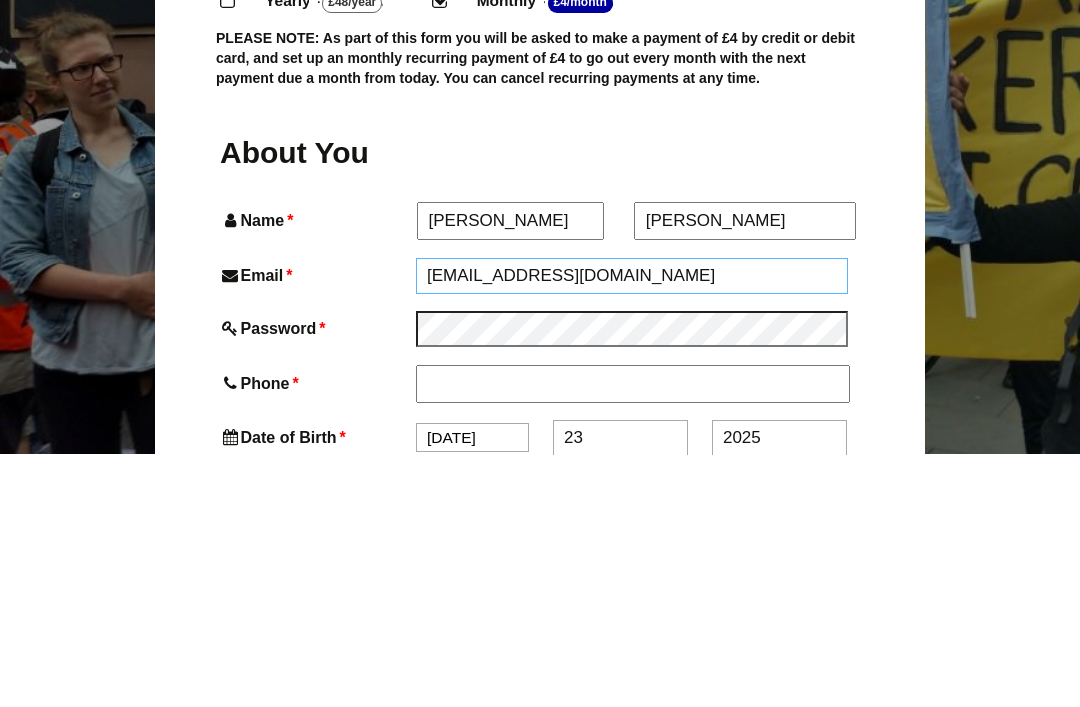 type on "[EMAIL_ADDRESS][DOMAIN_NAME]" 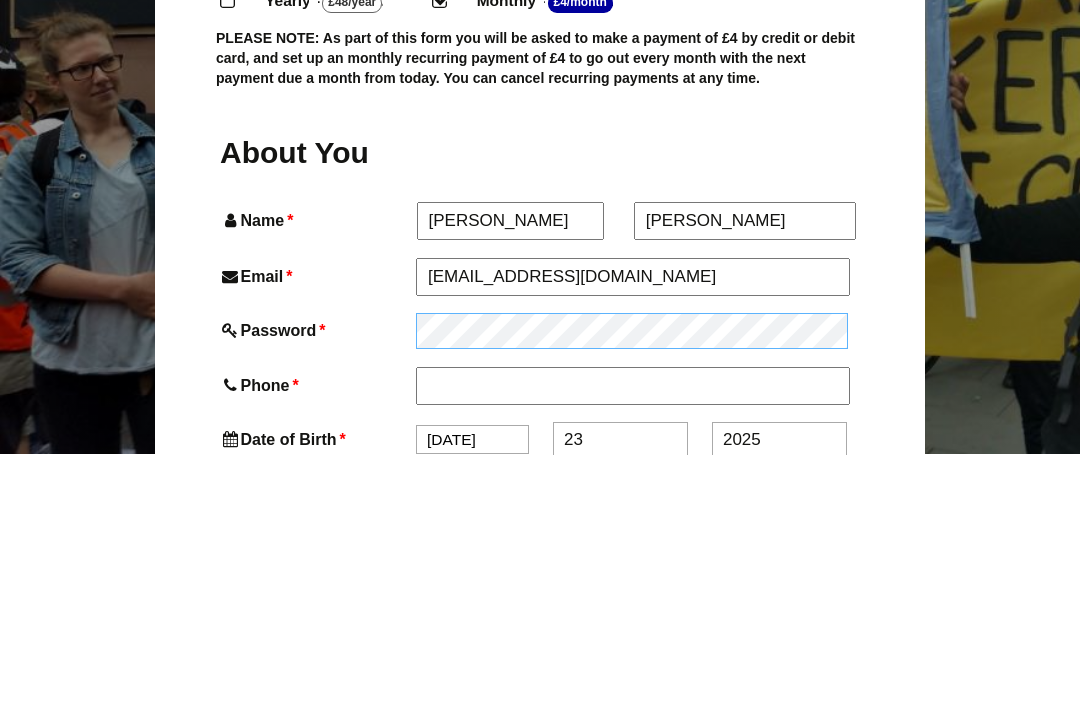type on "[EMAIL_ADDRESS][DOMAIN_NAME]" 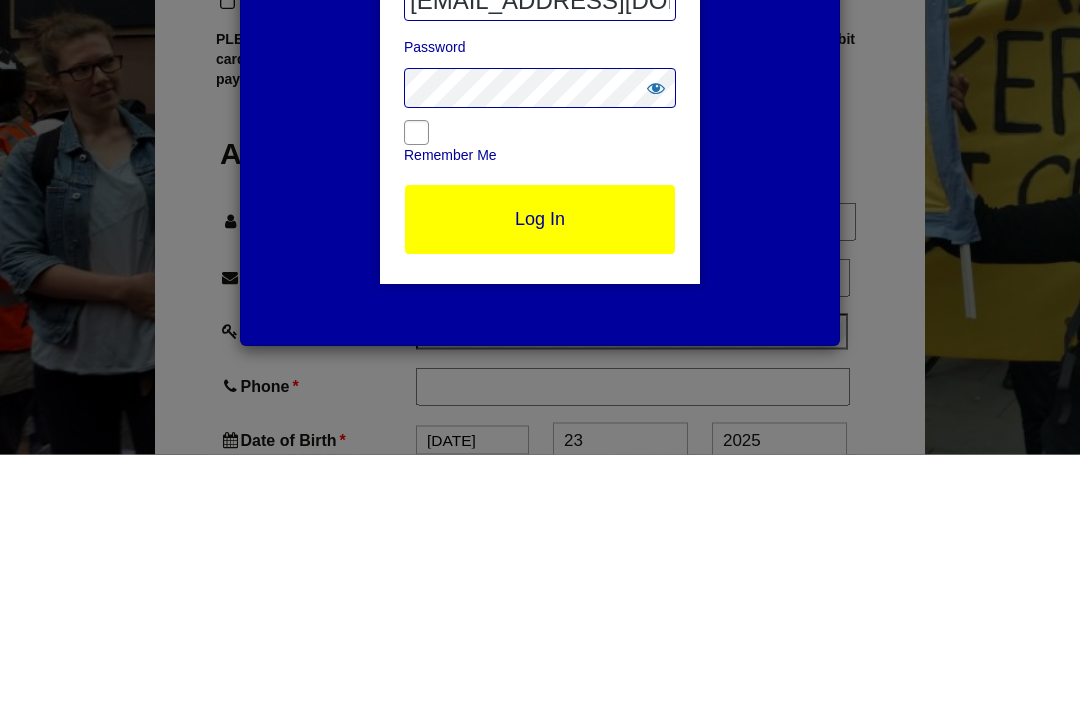 scroll, scrollTop: 633, scrollLeft: 0, axis: vertical 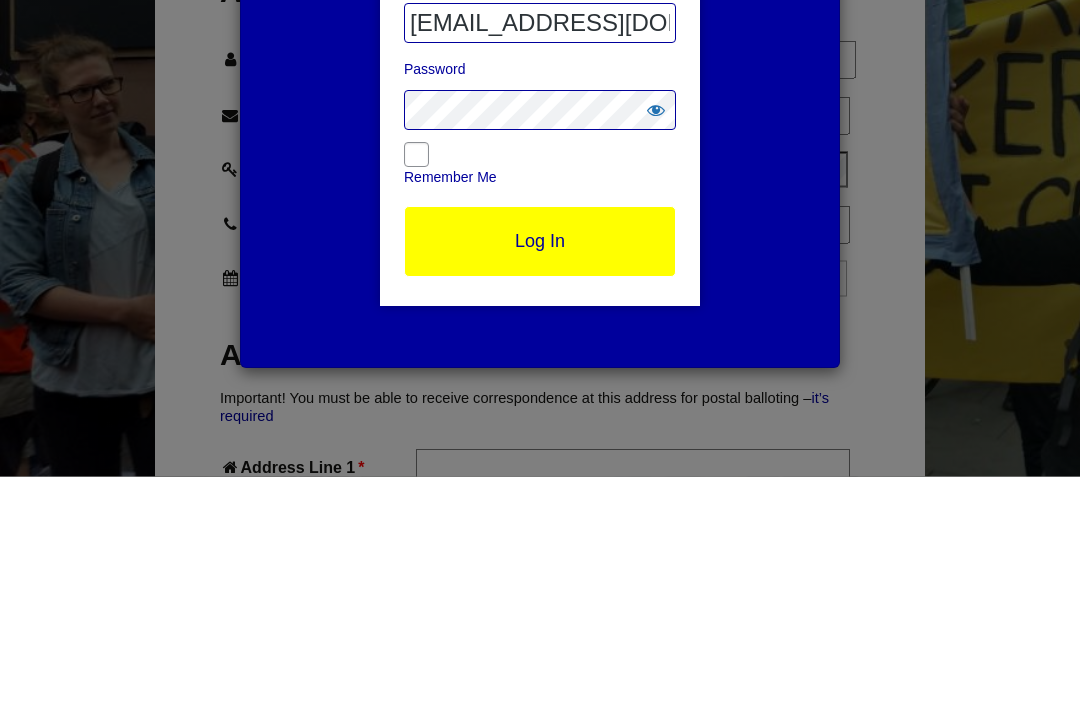 click on "Log In" at bounding box center (540, 242) 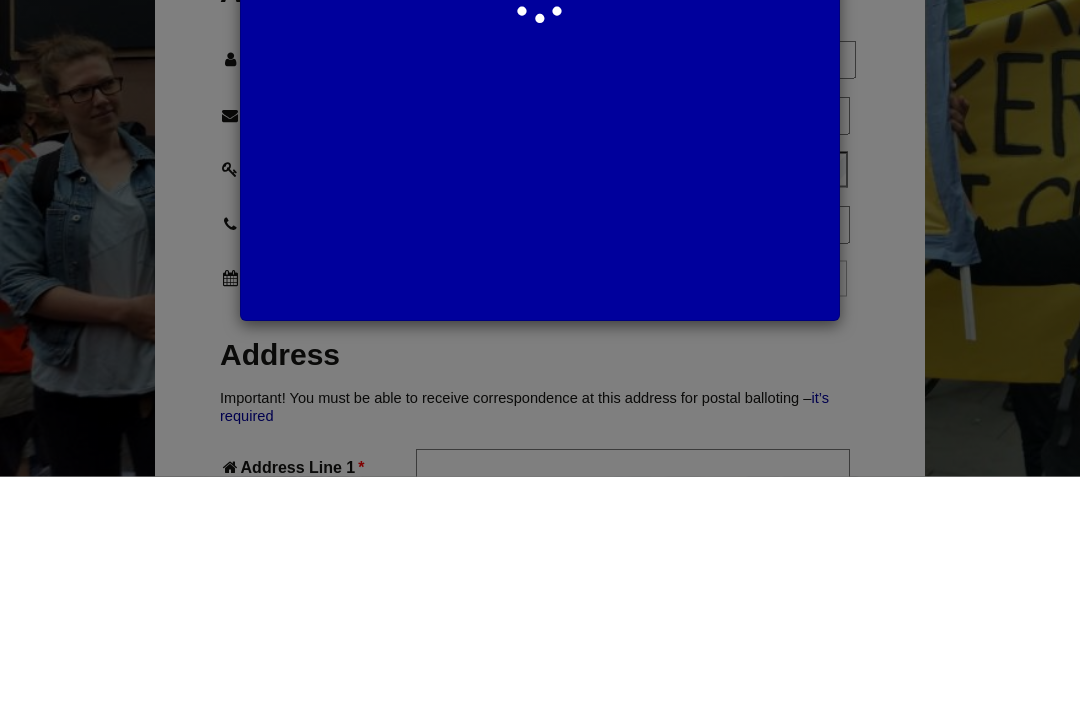 scroll, scrollTop: 795, scrollLeft: 0, axis: vertical 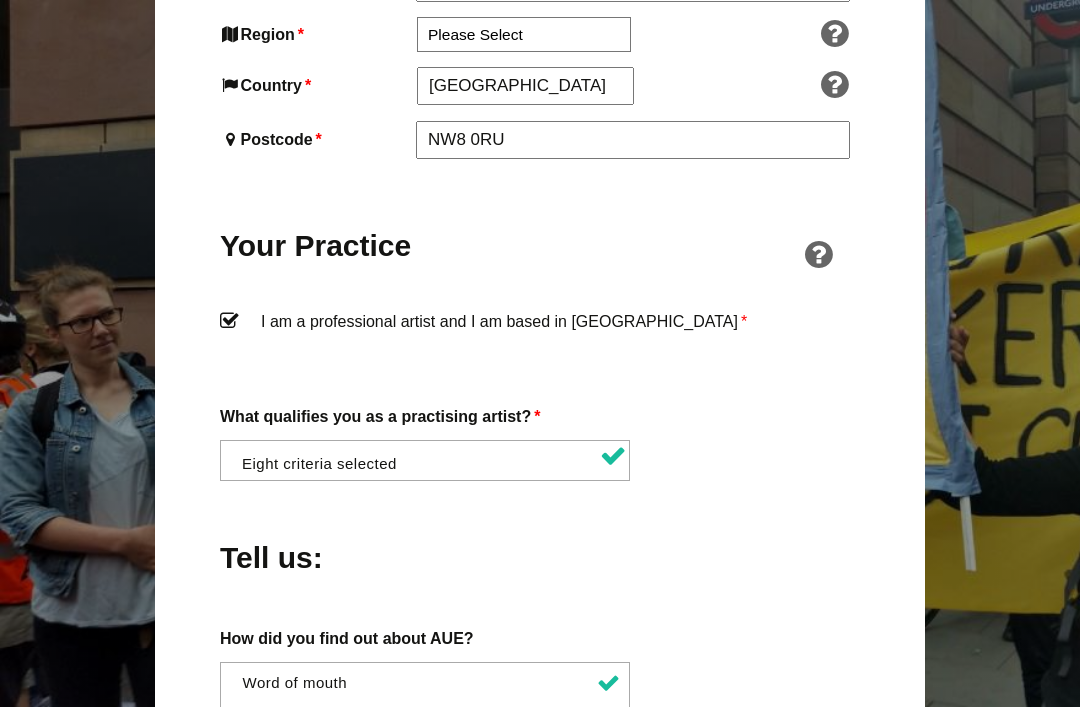 click at bounding box center (431, 458) 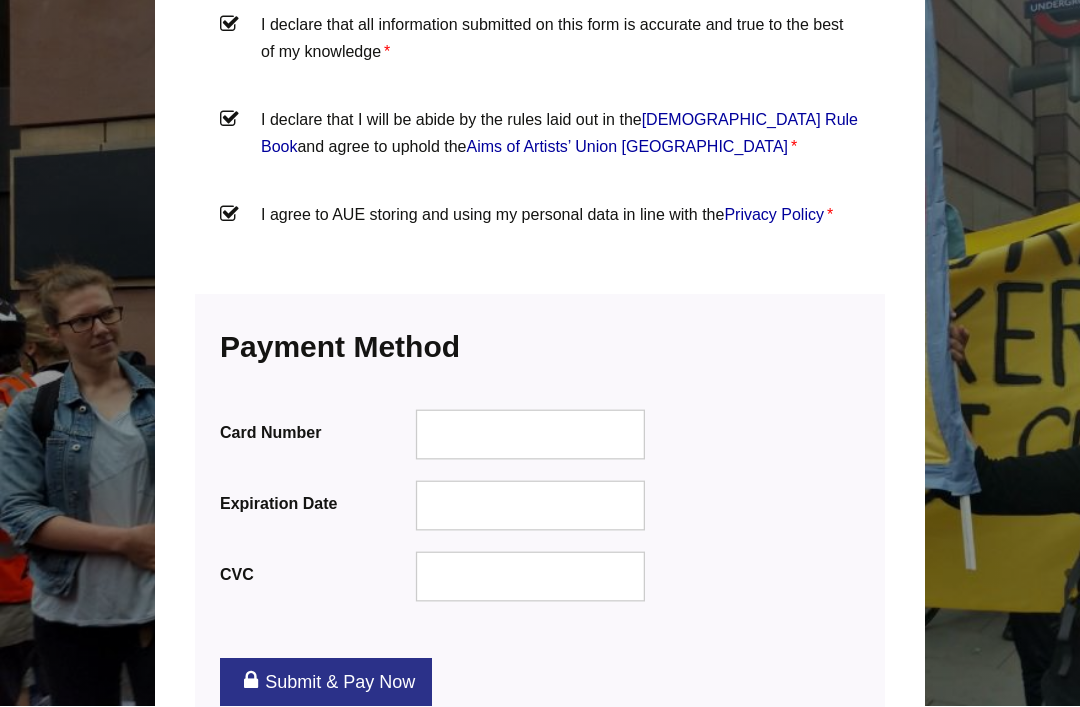 scroll, scrollTop: 2353, scrollLeft: 0, axis: vertical 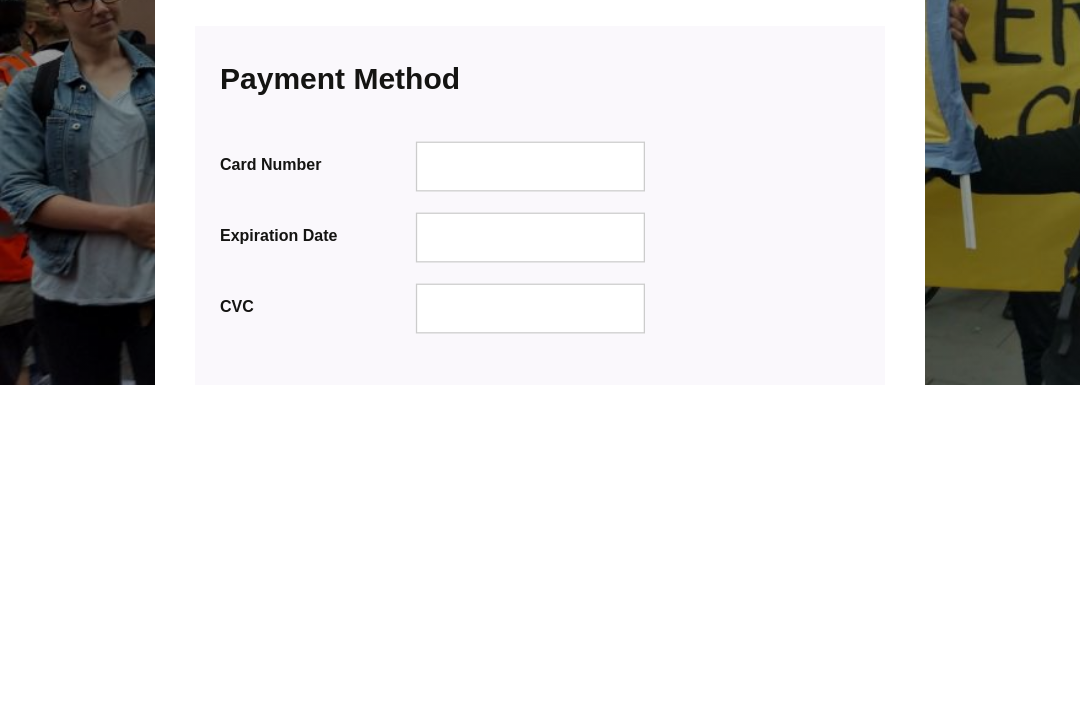 click on "Submit & Pay Now" at bounding box center (326, 736) 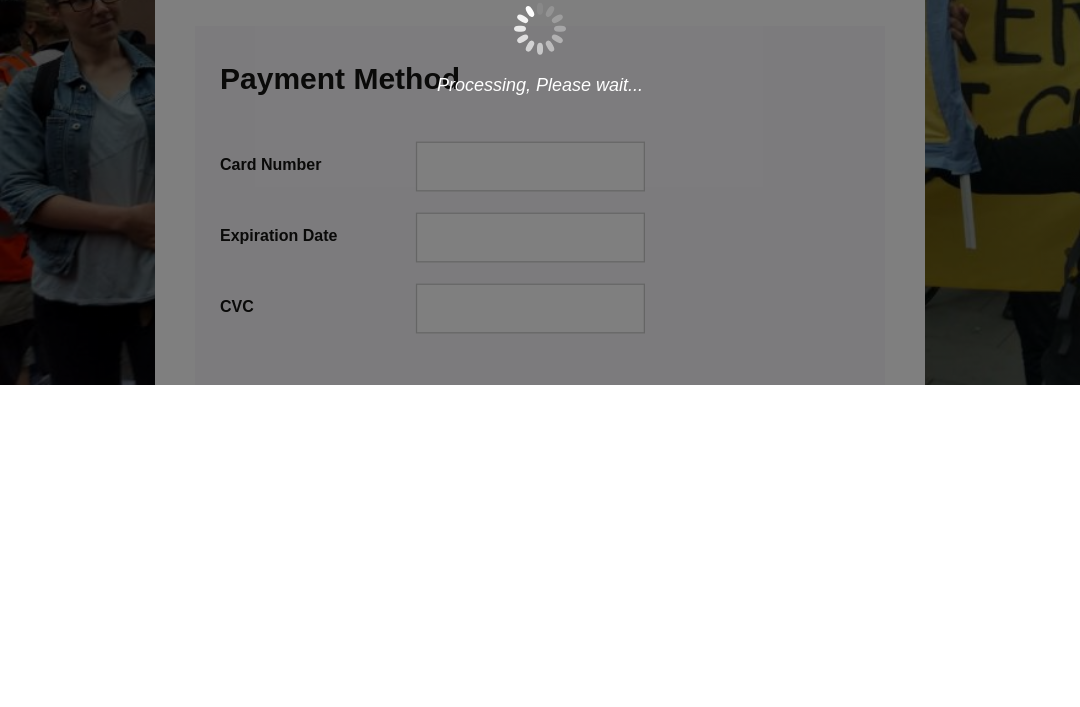 scroll, scrollTop: 2565, scrollLeft: 0, axis: vertical 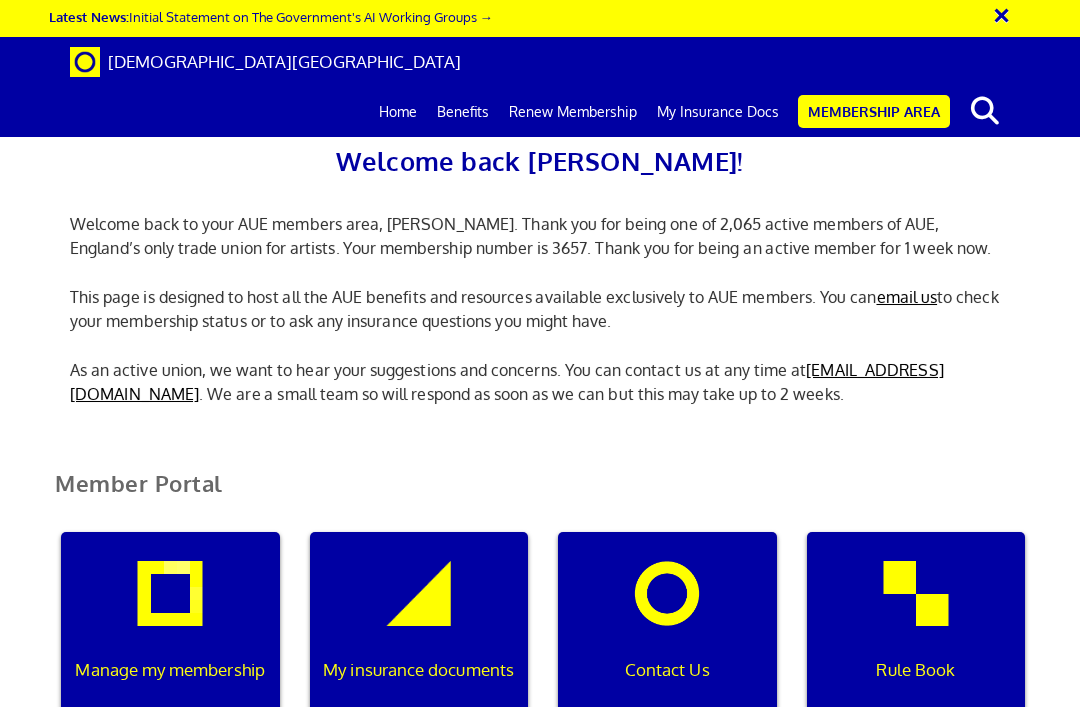 click on "Legal Services for Artists" at bounding box center [667, 852] 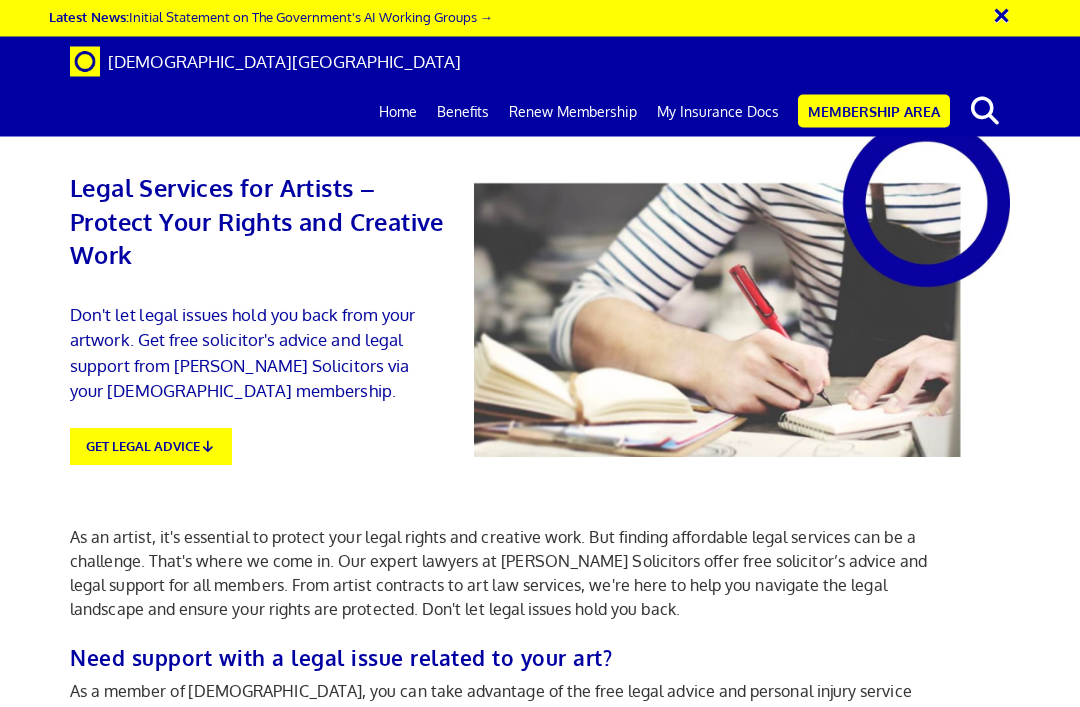 scroll, scrollTop: 306, scrollLeft: 0, axis: vertical 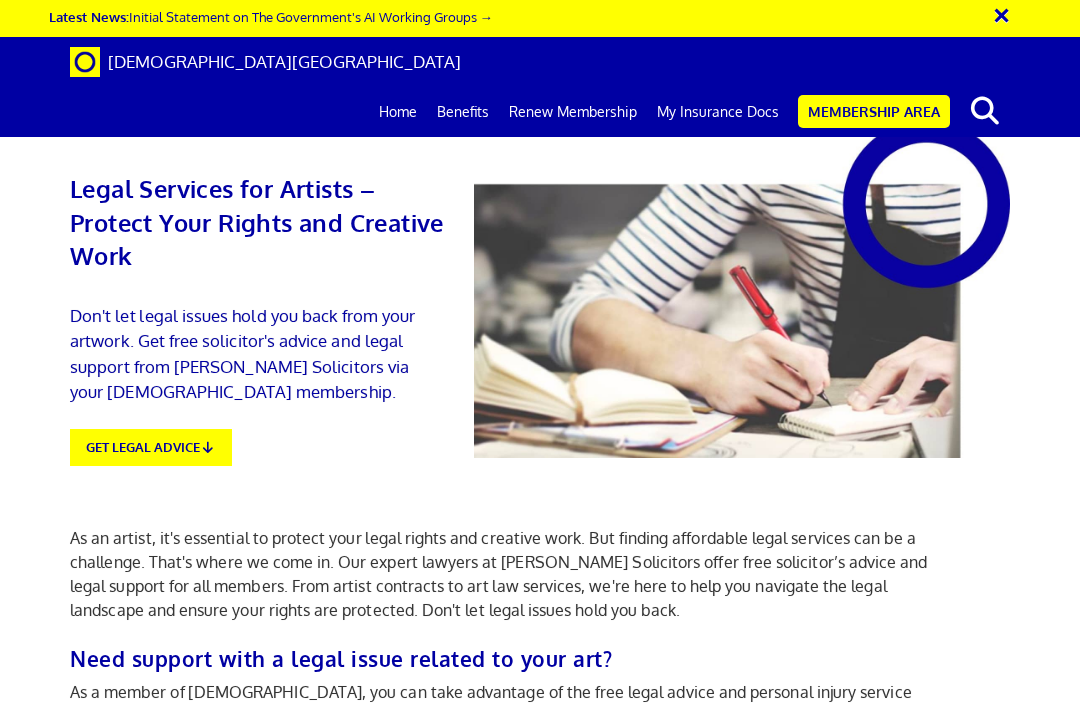 click on "visit their website →" at bounding box center [294, 740] 